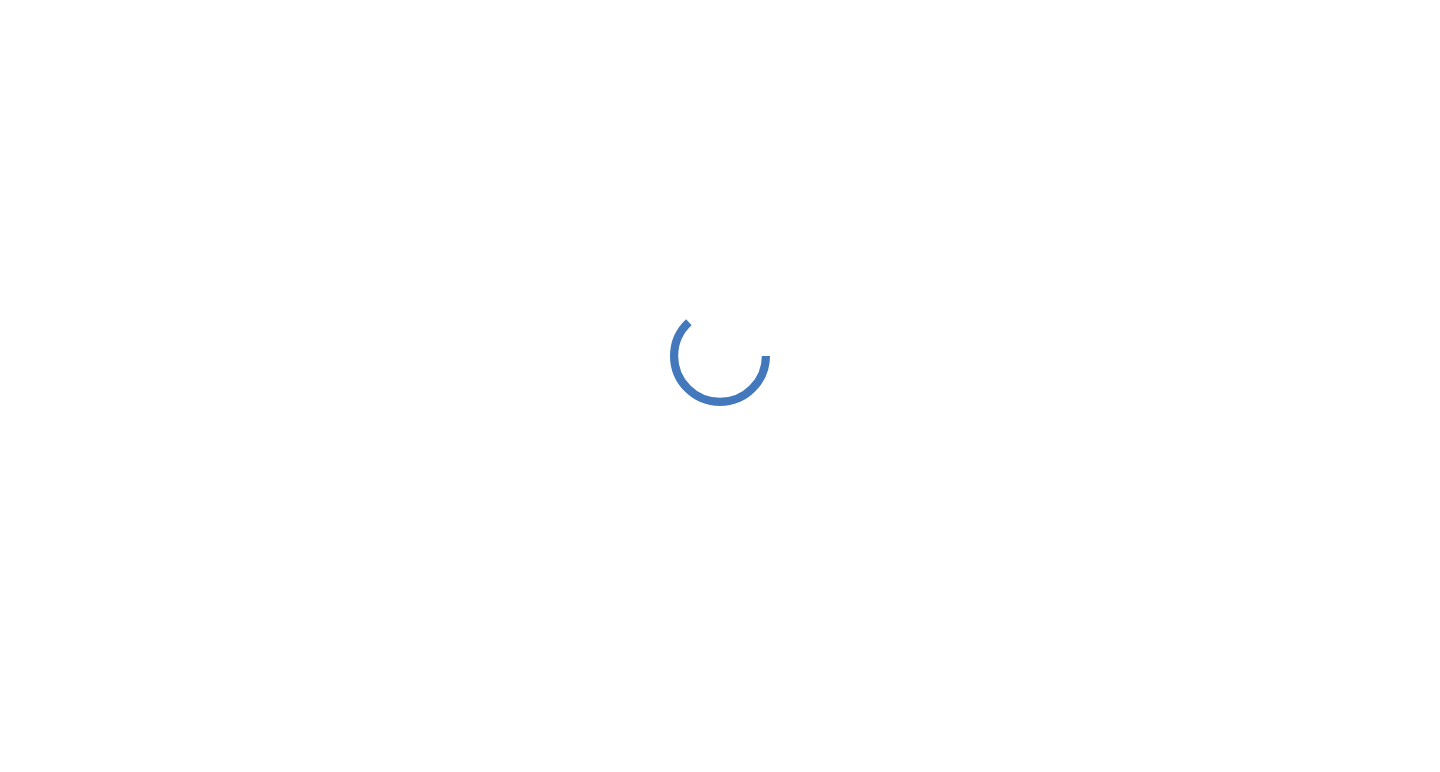 scroll, scrollTop: 0, scrollLeft: 0, axis: both 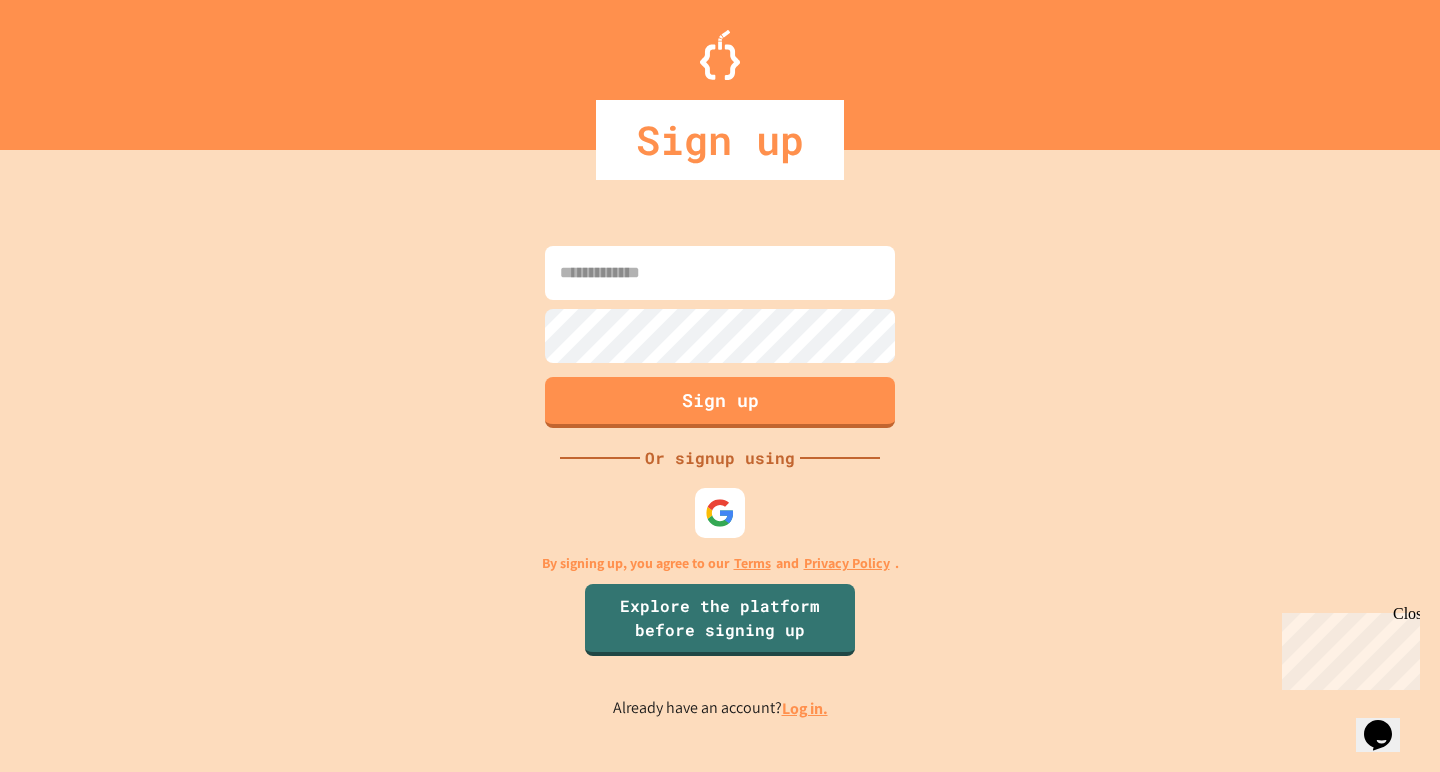 click at bounding box center (720, 273) 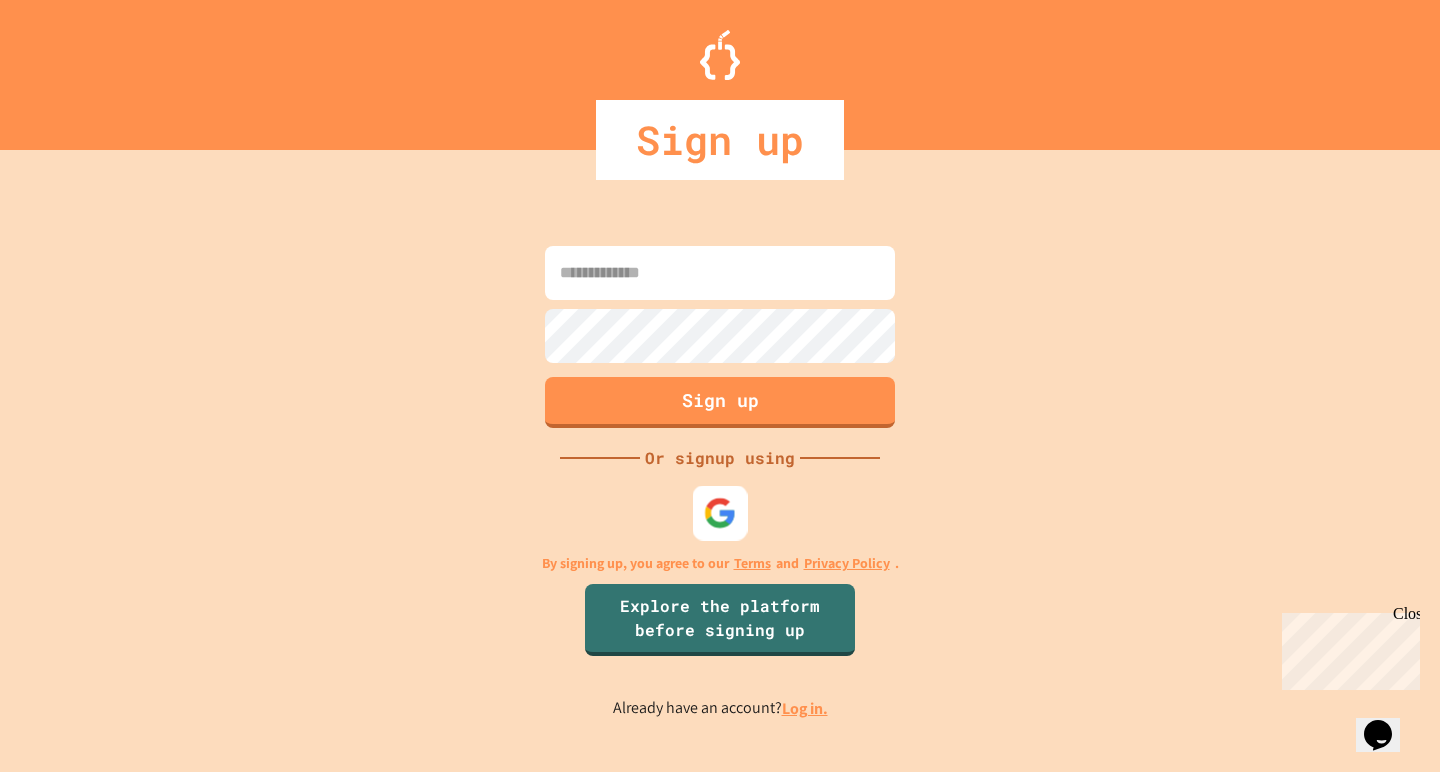click at bounding box center [720, 513] 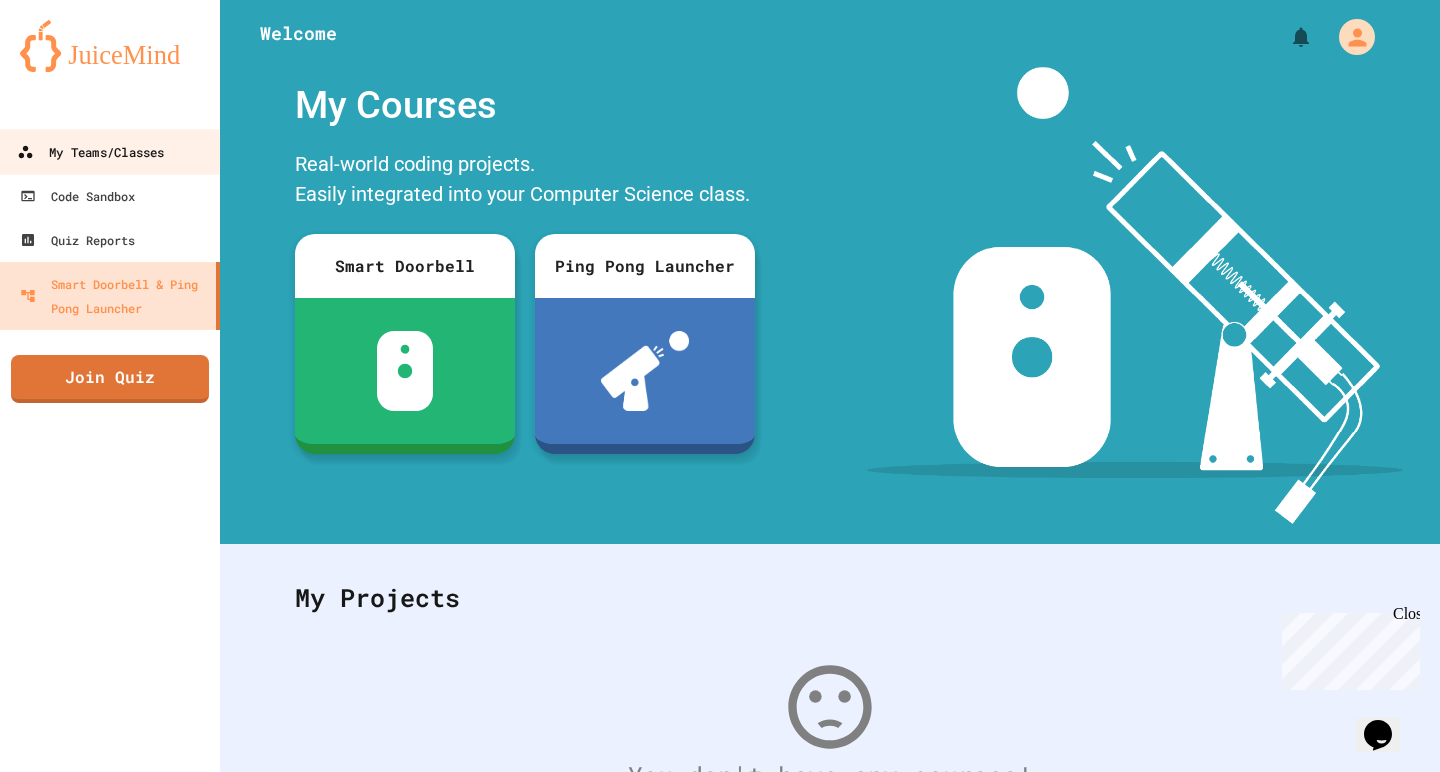 click on "My Teams/Classes" at bounding box center [90, 152] 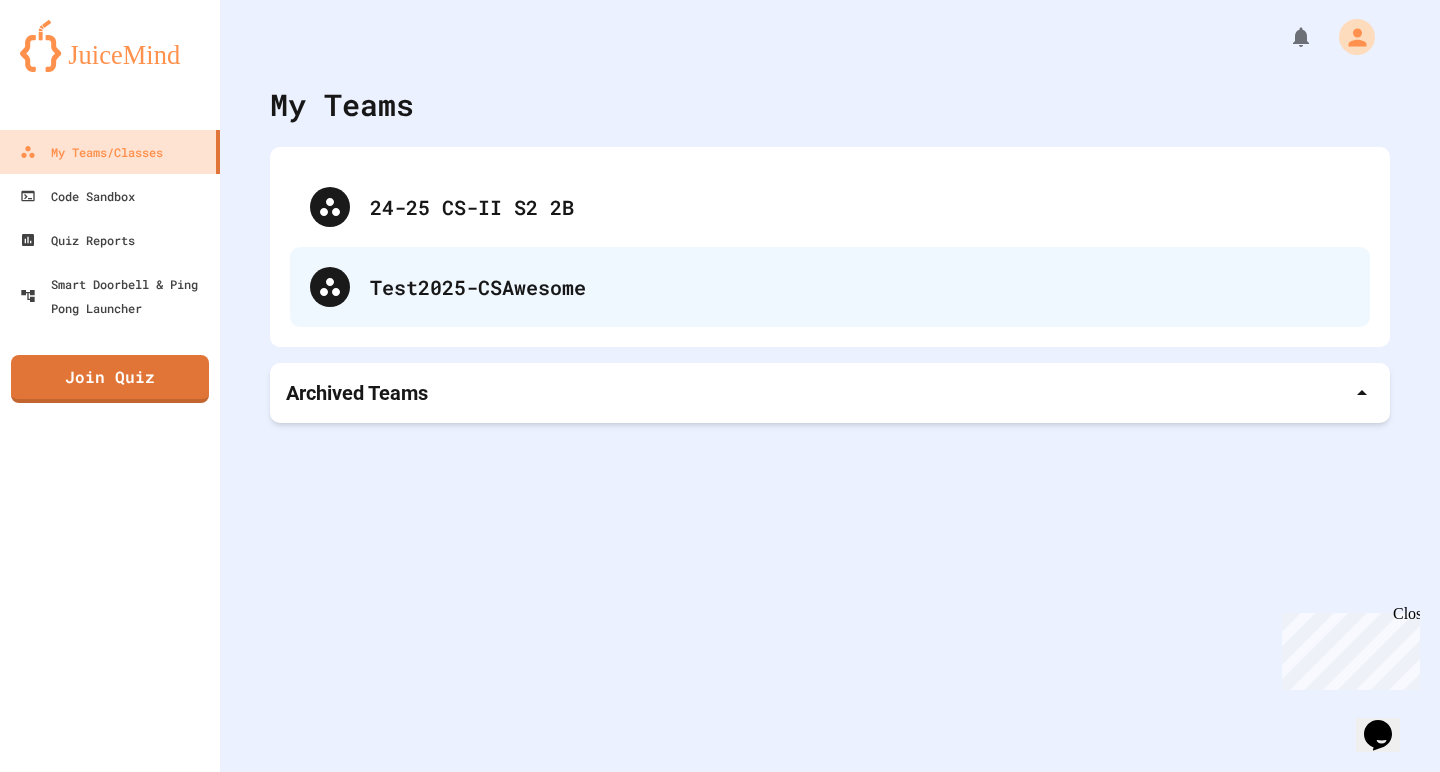 click on "Test2025-CSAwesome" at bounding box center (830, 287) 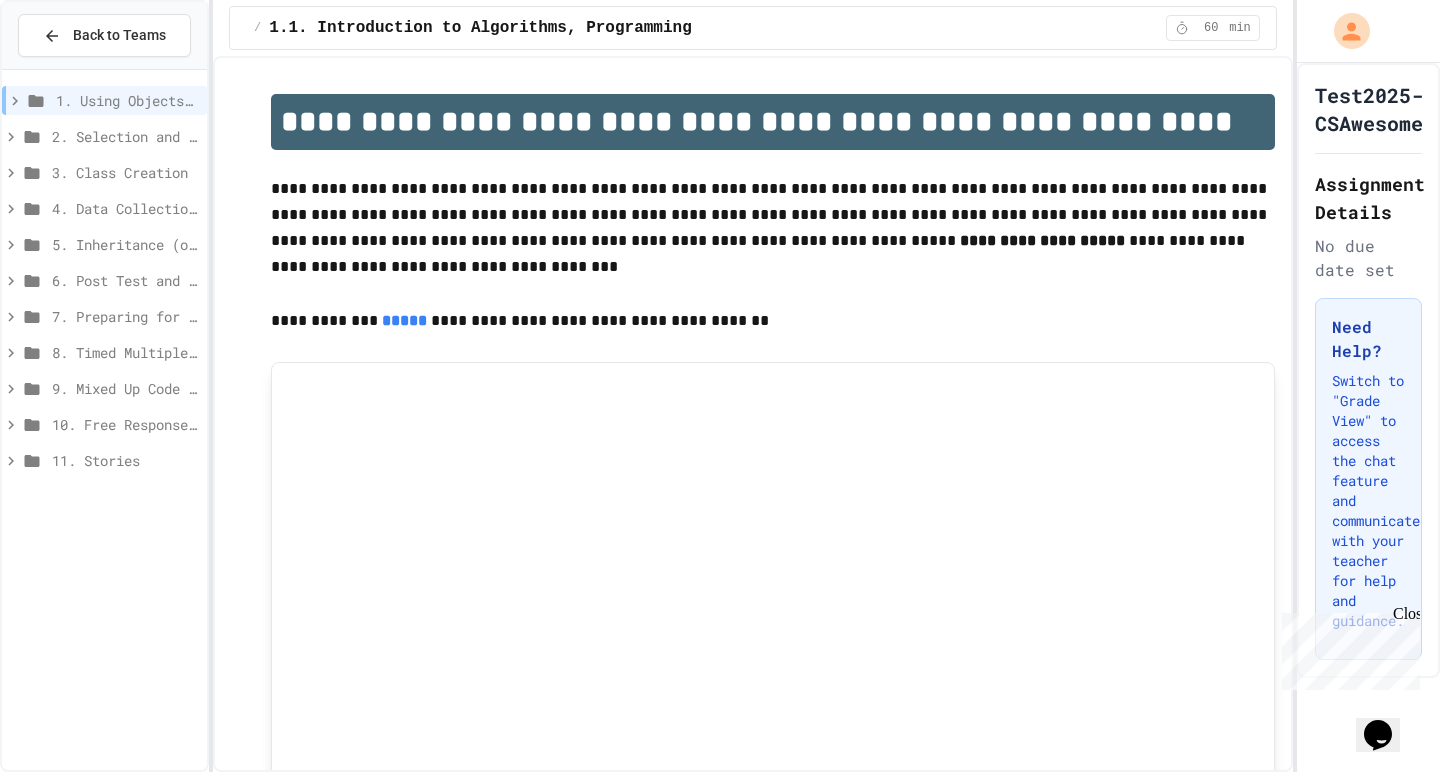 scroll, scrollTop: 0, scrollLeft: 0, axis: both 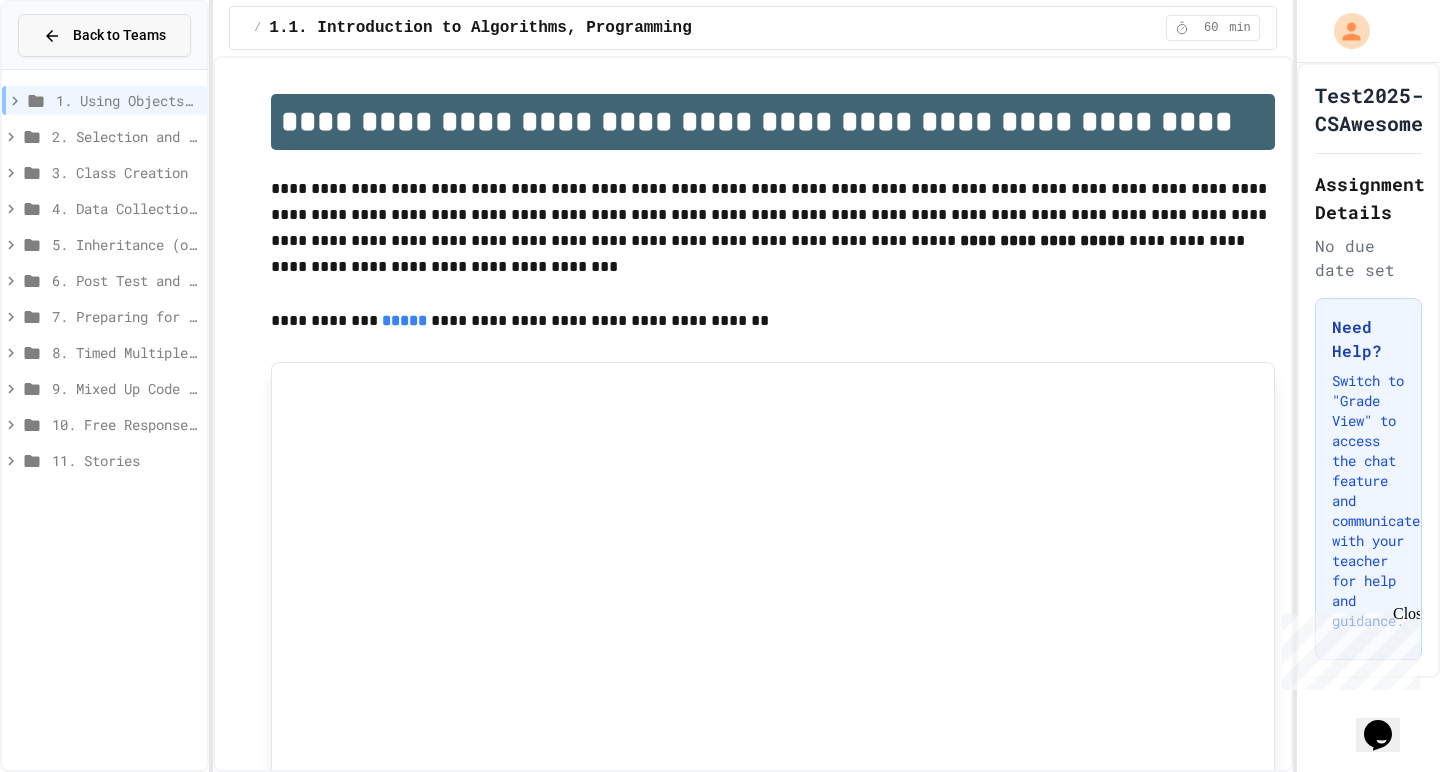 click on "Back to Teams" at bounding box center (119, 35) 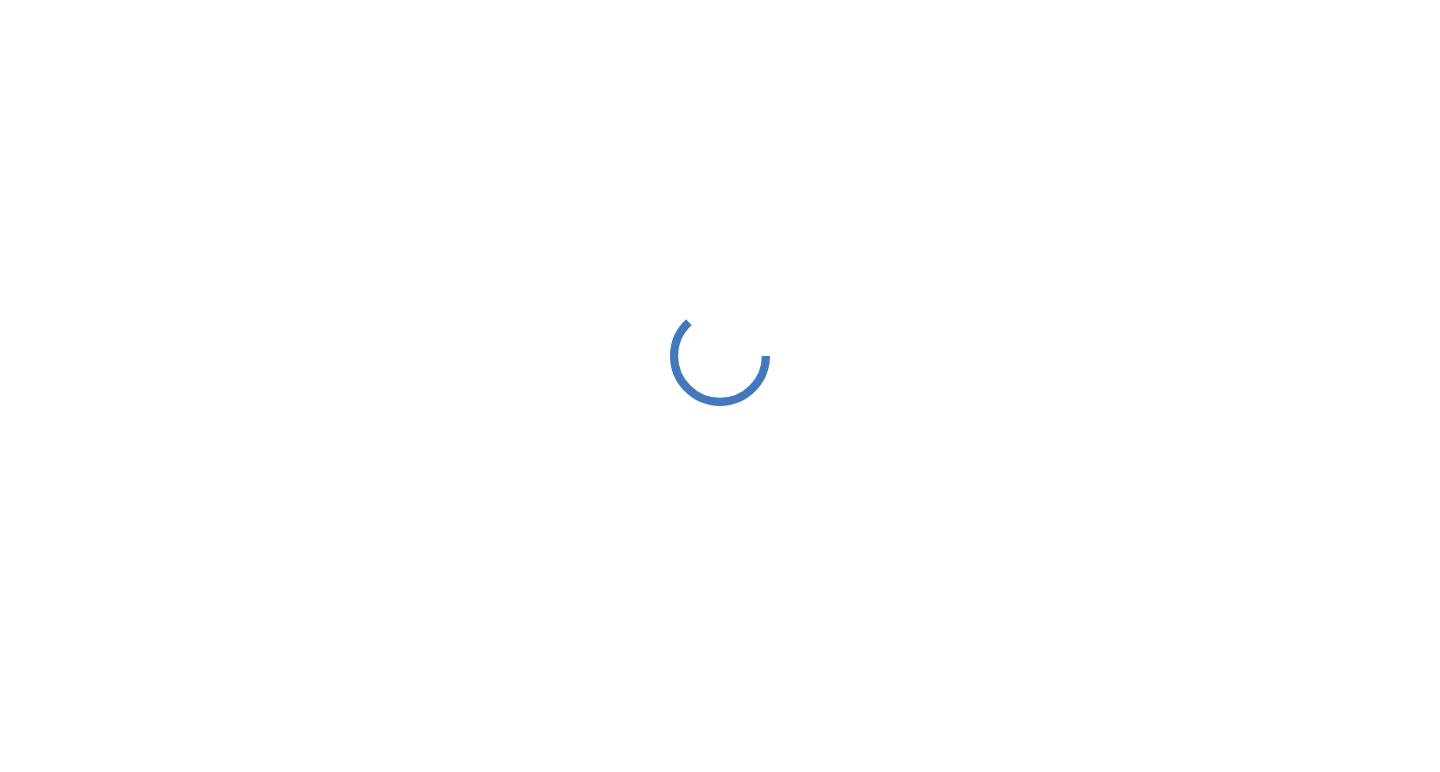 scroll, scrollTop: 0, scrollLeft: 0, axis: both 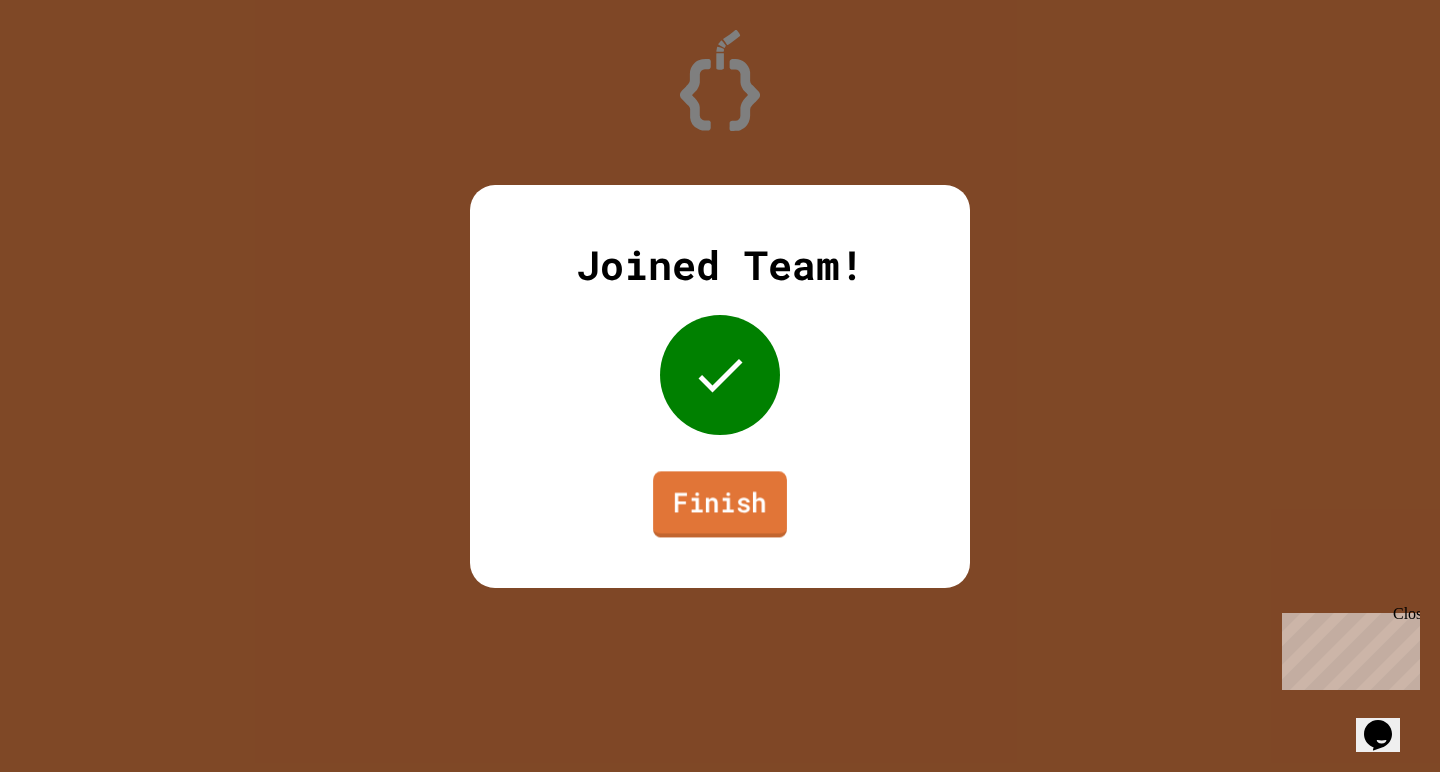 click on "Finish" at bounding box center (720, 504) 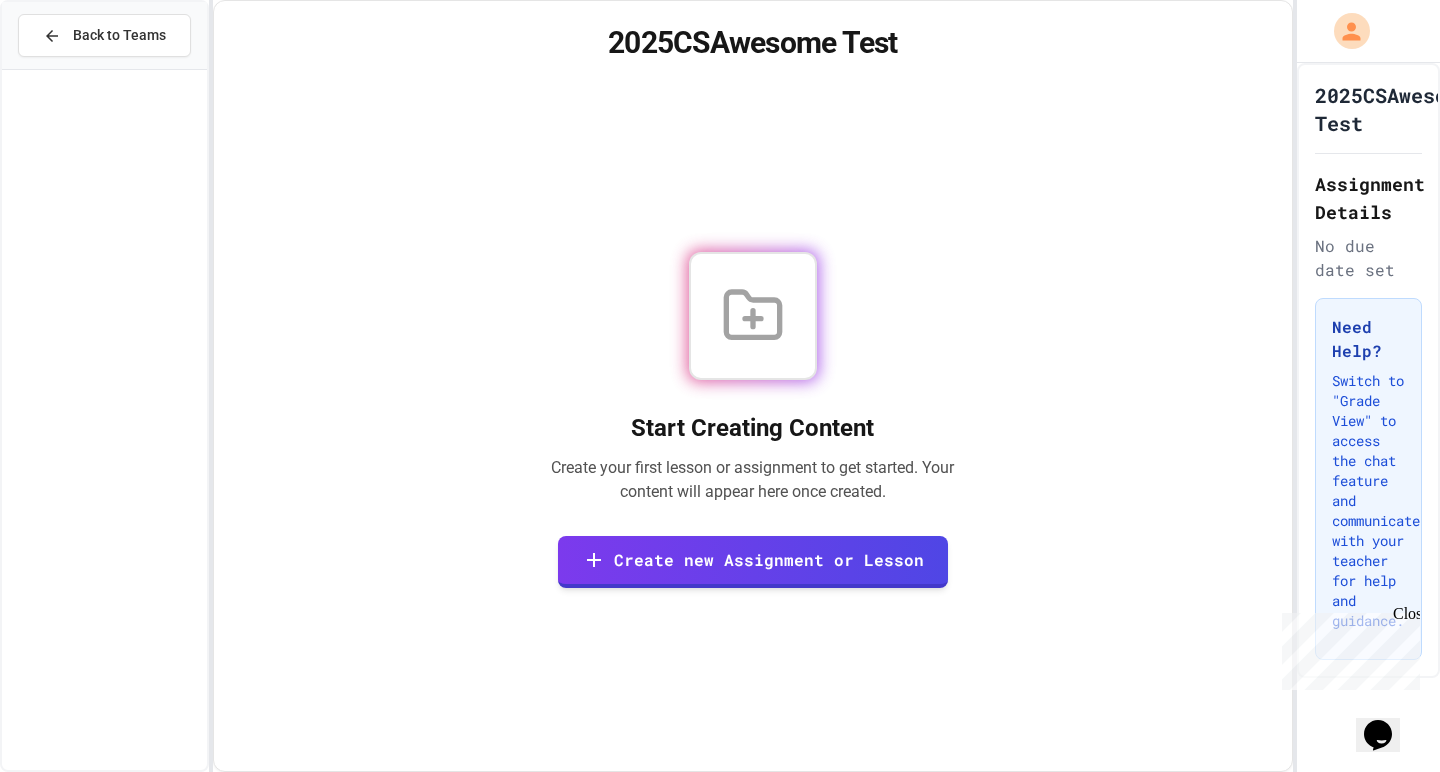 click on "Start Creating Content Create your first lesson or assignment to get started. Your content will appear here once created. Create new Assignment or Lesson" at bounding box center [753, 420] 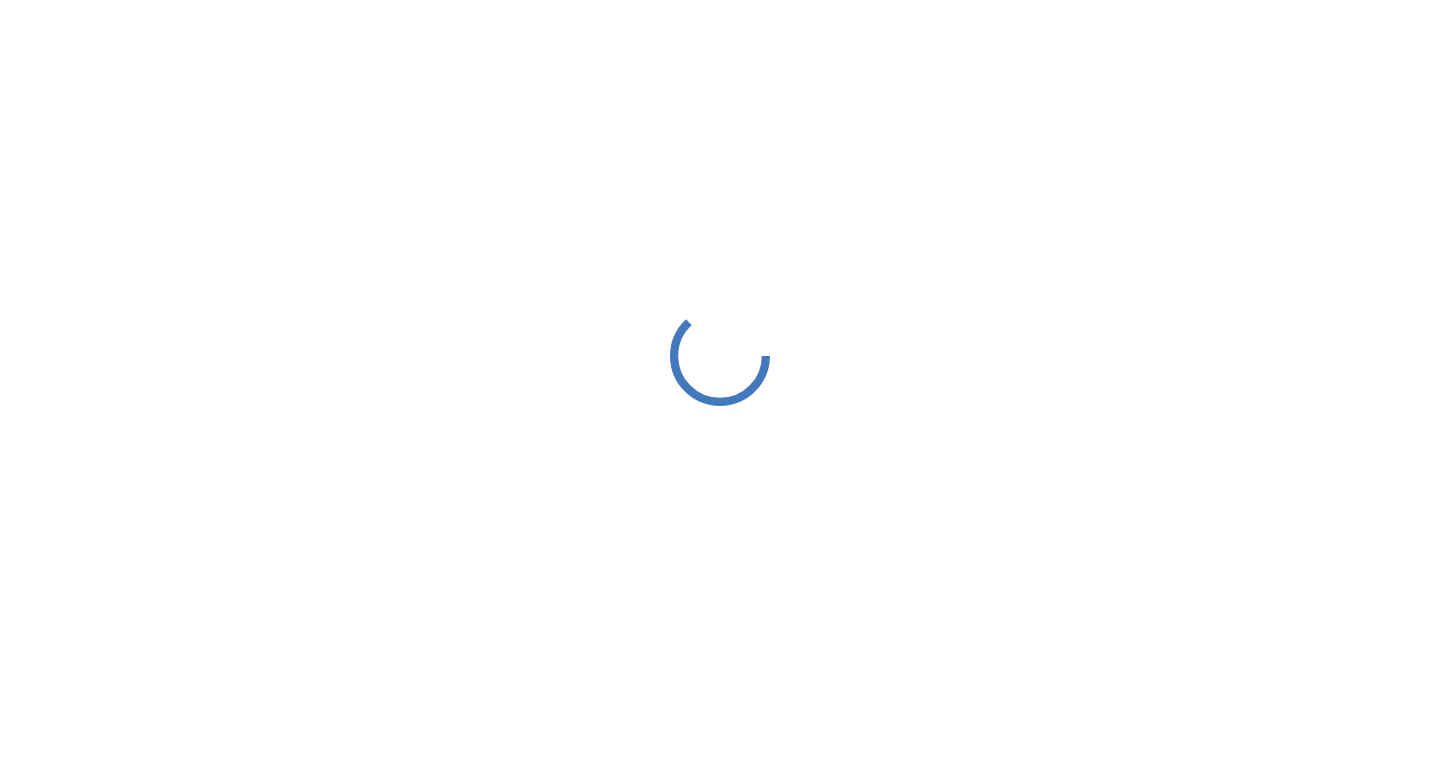 scroll, scrollTop: 0, scrollLeft: 0, axis: both 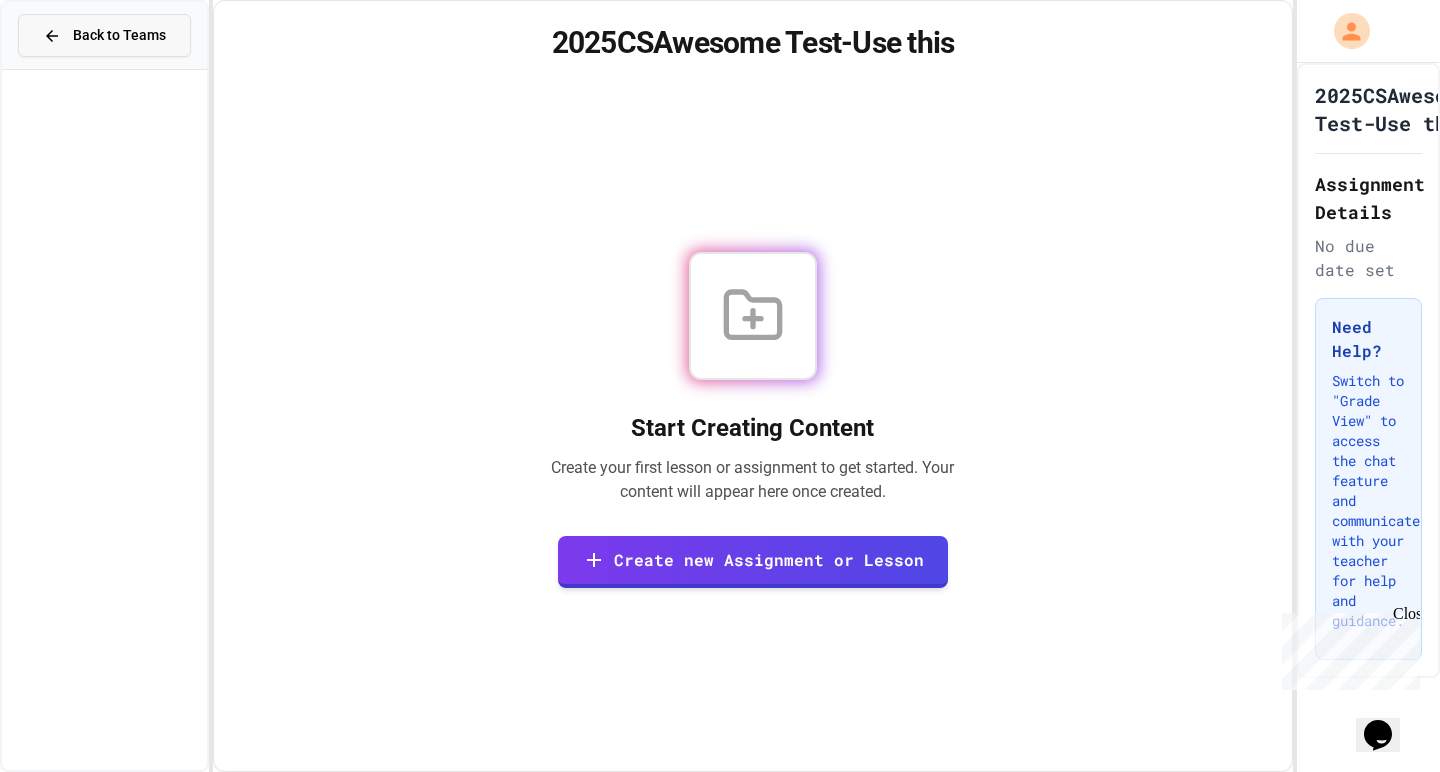 click on "Back to Teams" at bounding box center (119, 35) 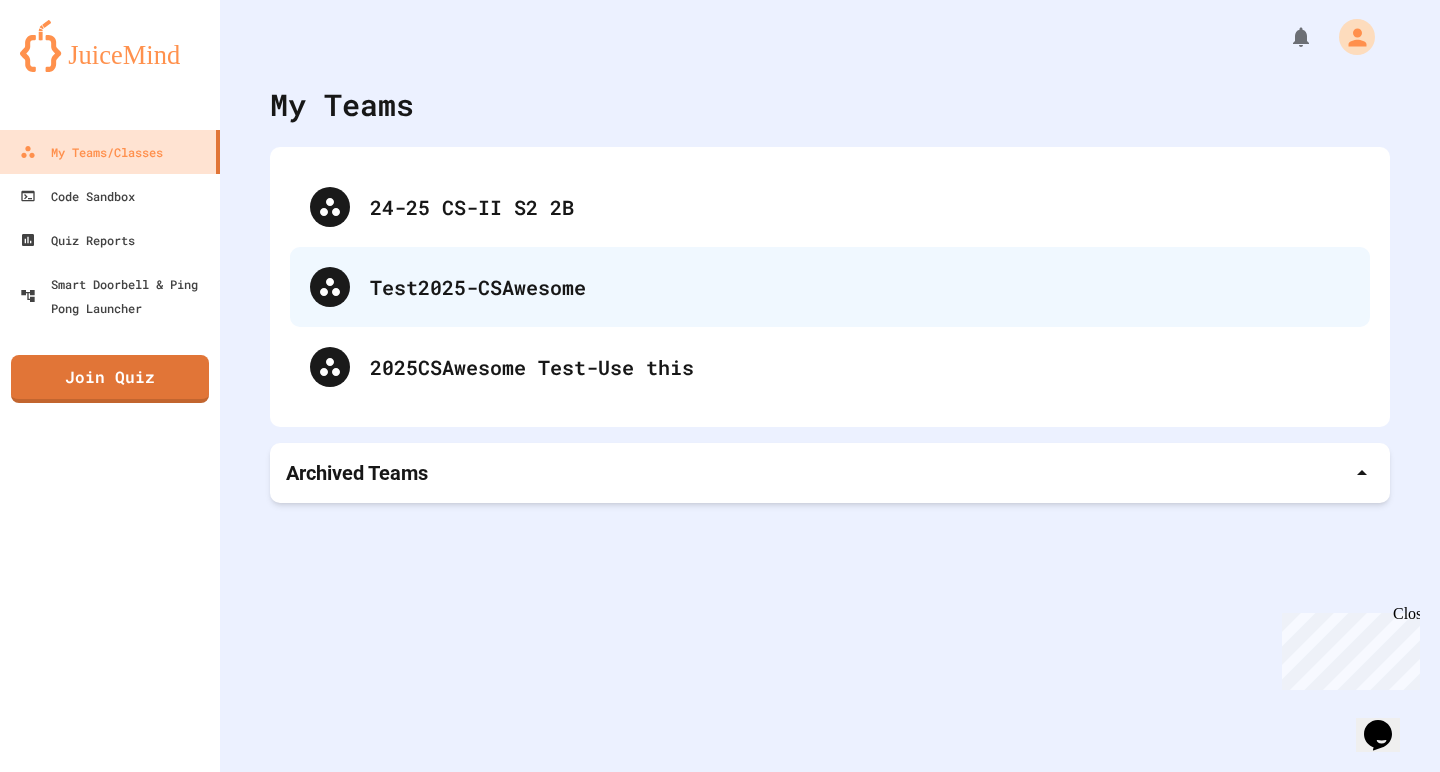 click on "Test2025-CSAwesome" at bounding box center [860, 287] 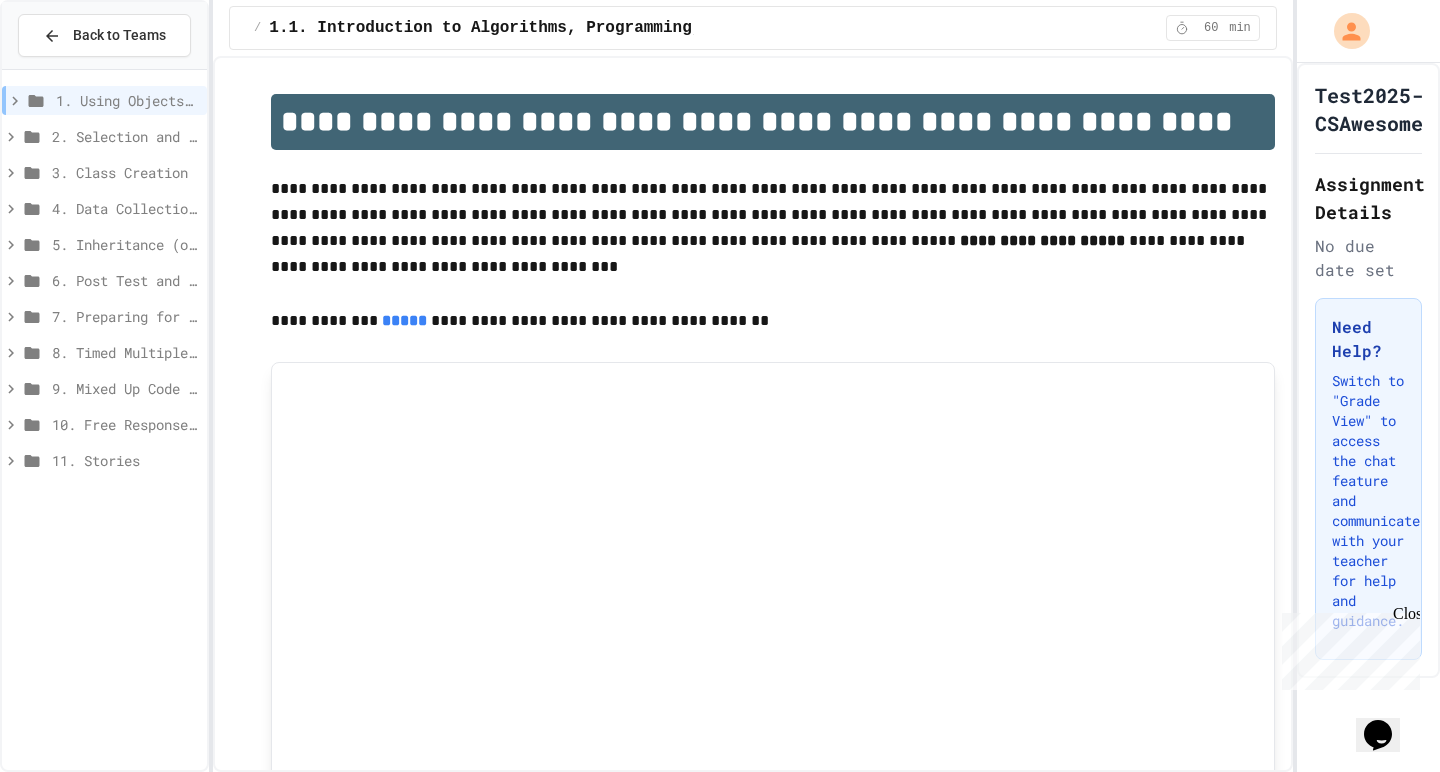 scroll, scrollTop: 56, scrollLeft: 0, axis: vertical 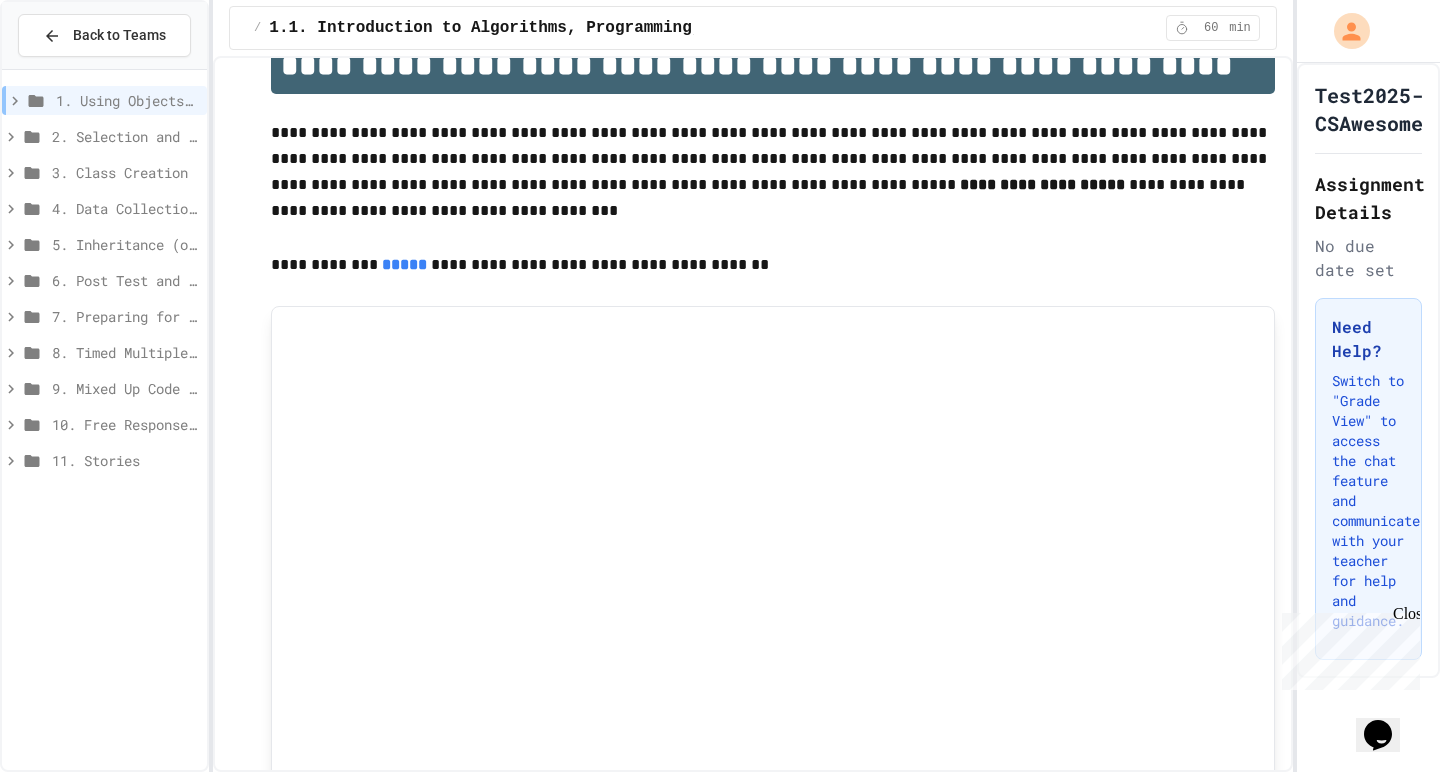 click on "5. Inheritance (optional)" at bounding box center [125, 244] 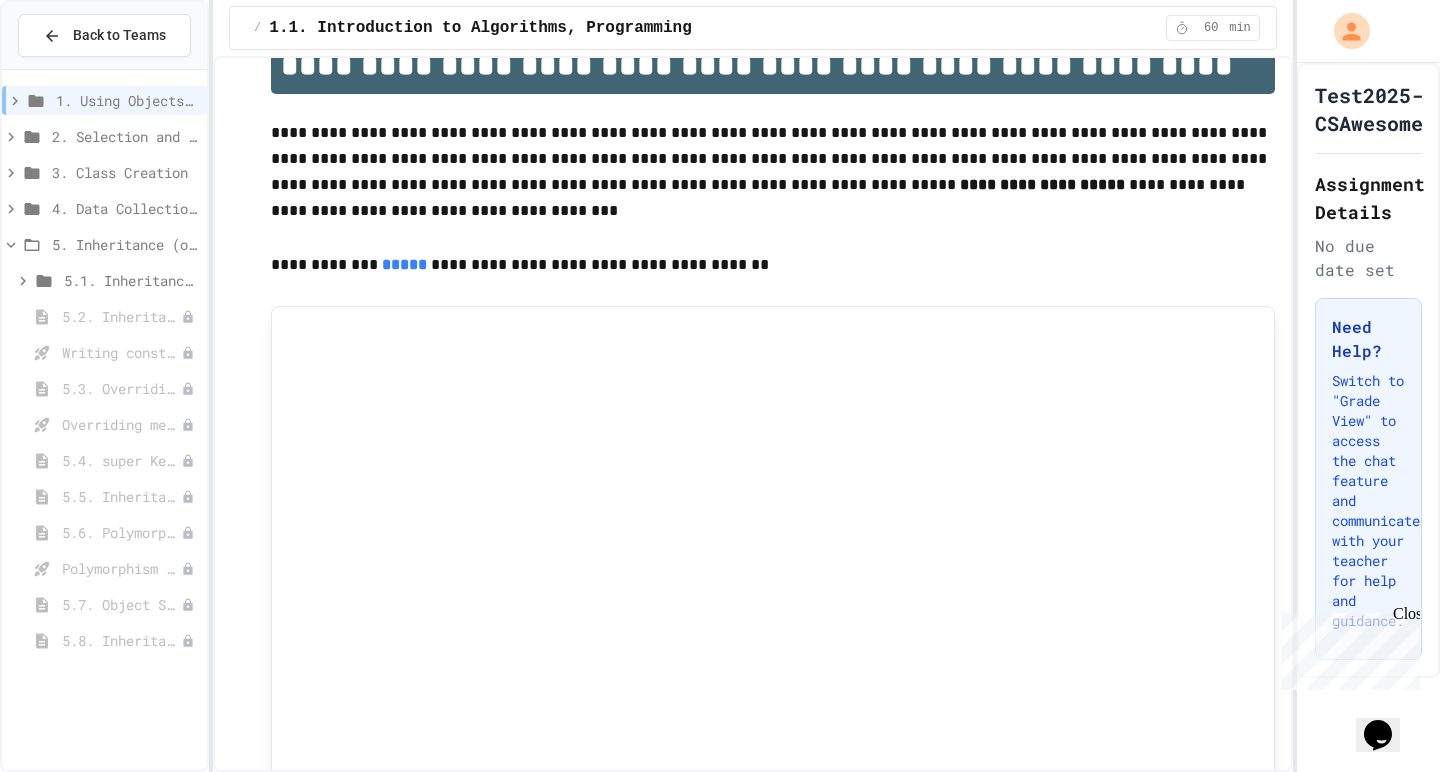 click on "4. Data Collections" at bounding box center [125, 208] 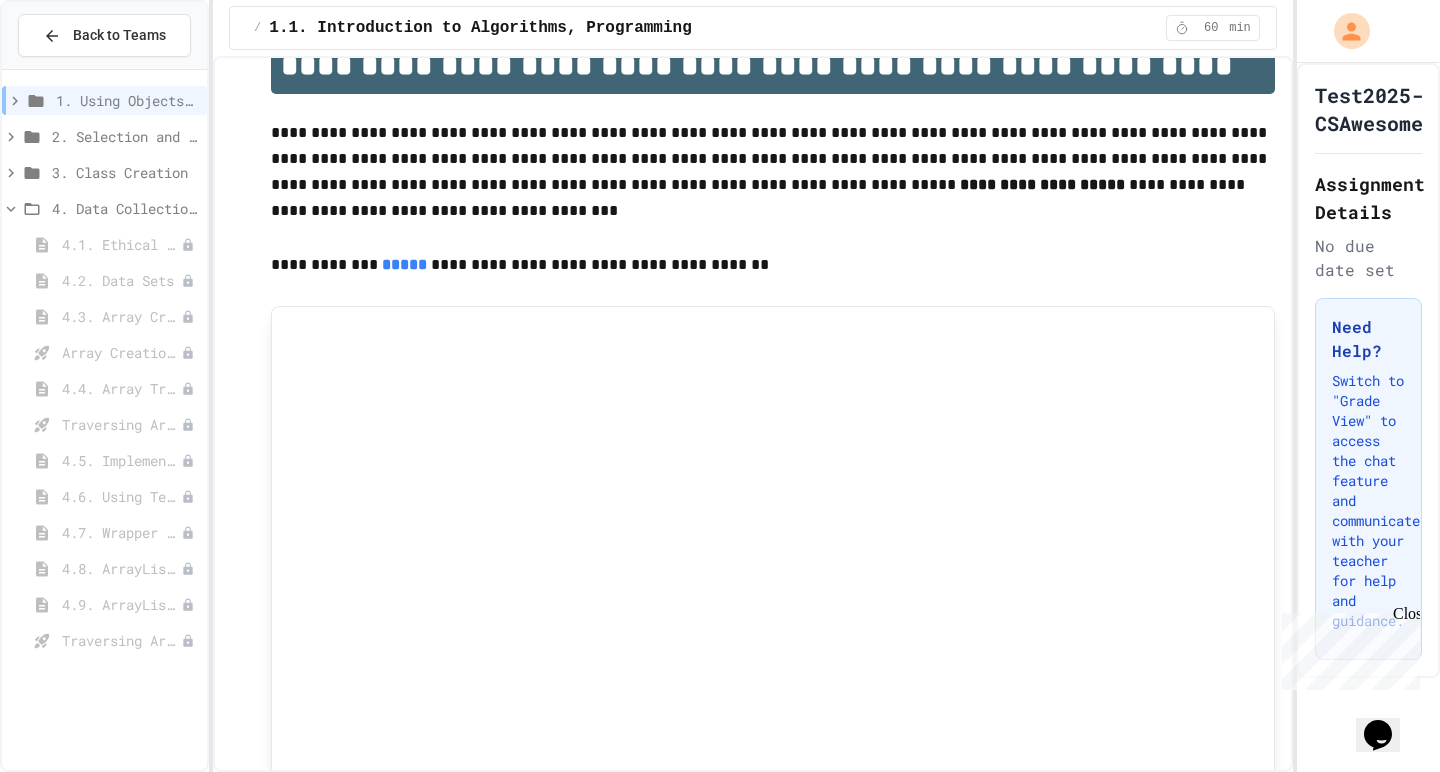 click on "3. Class Creation" at bounding box center [125, 172] 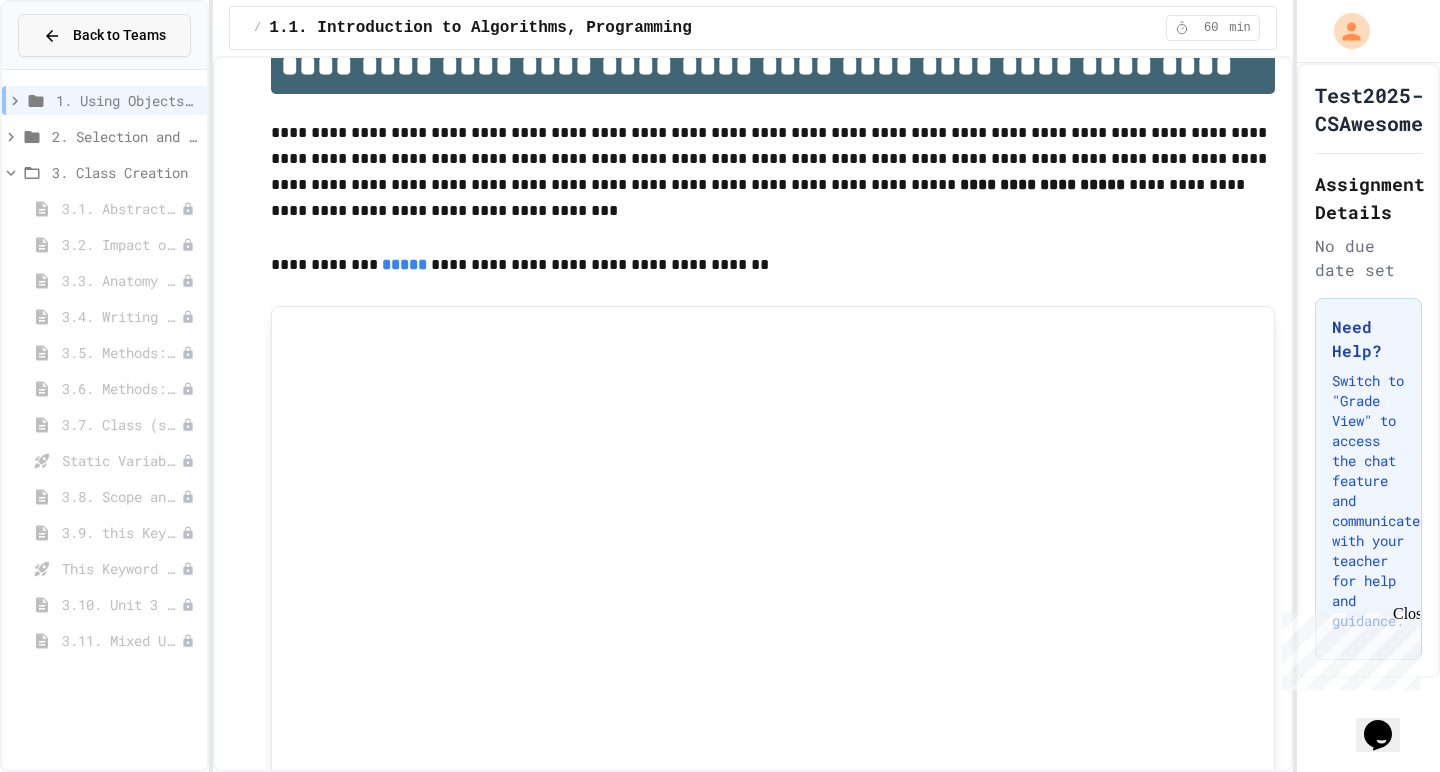click on "Back to Teams" at bounding box center (119, 35) 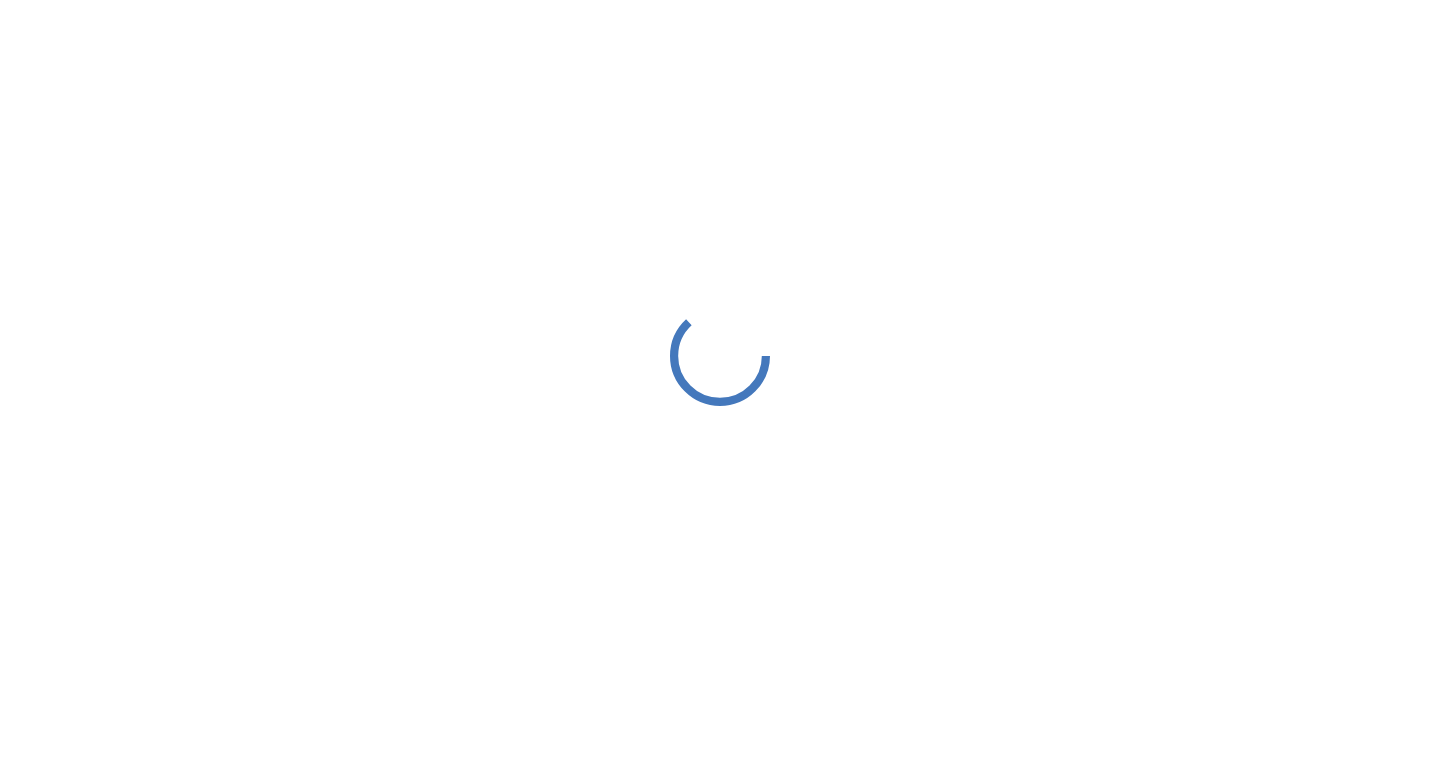 scroll, scrollTop: 0, scrollLeft: 0, axis: both 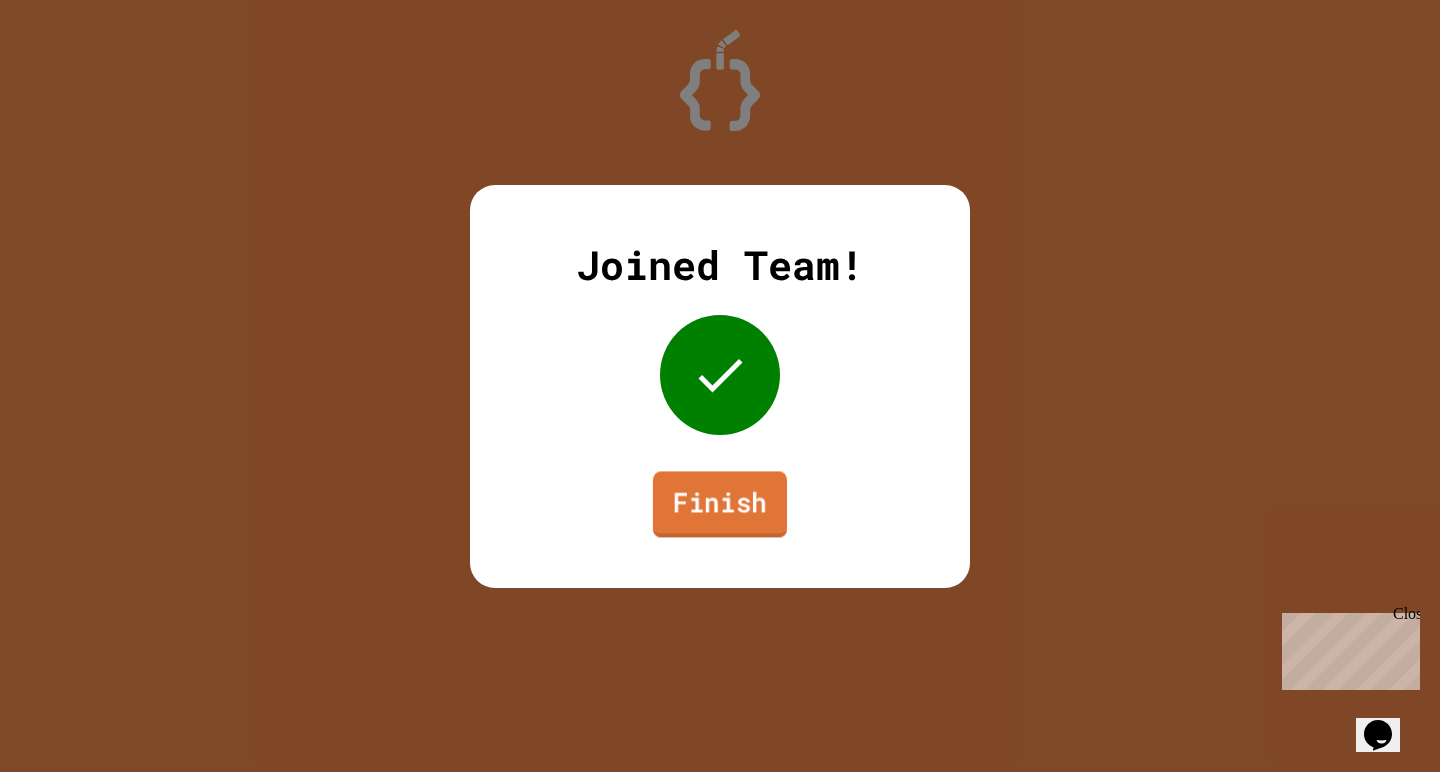 click on "Finish" at bounding box center [720, 504] 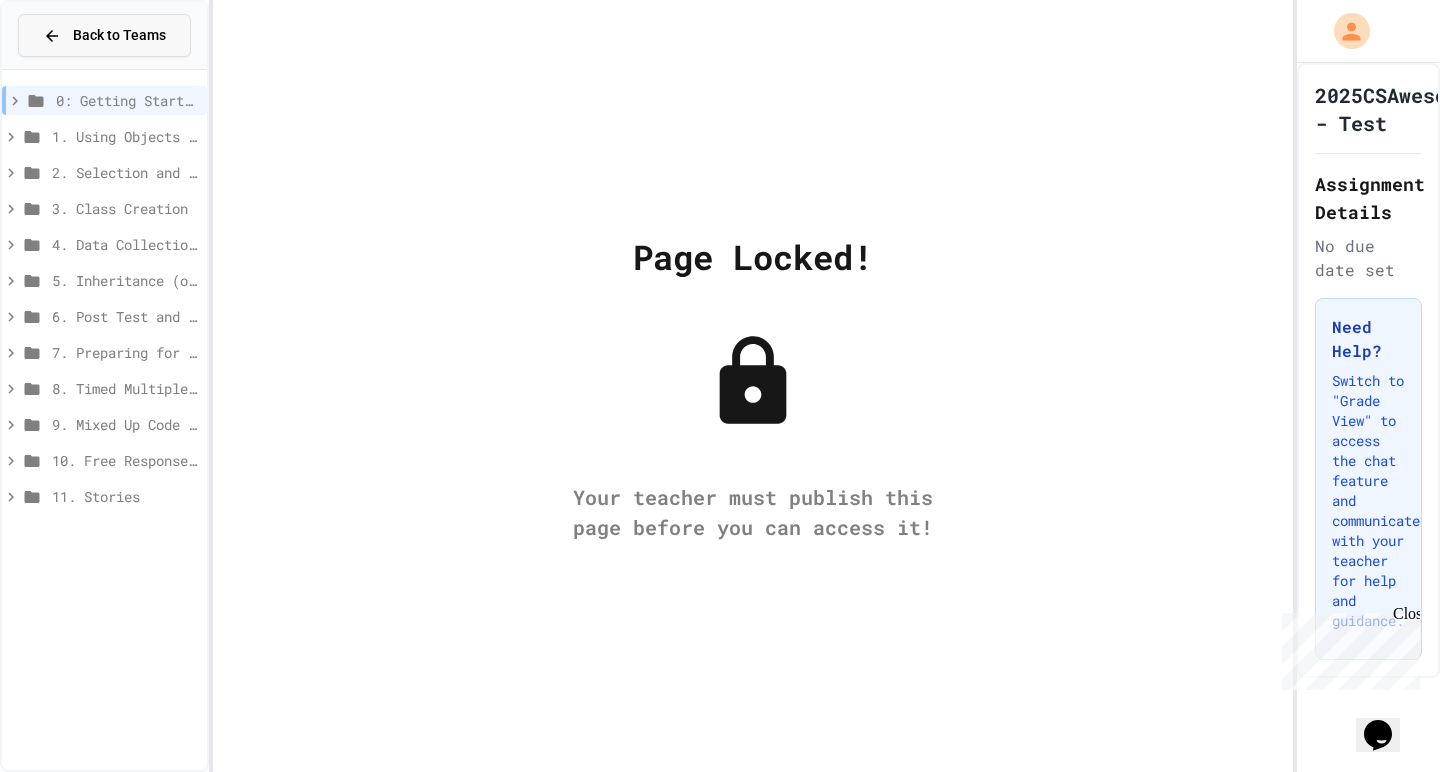 click on "Back to Teams" at bounding box center (119, 35) 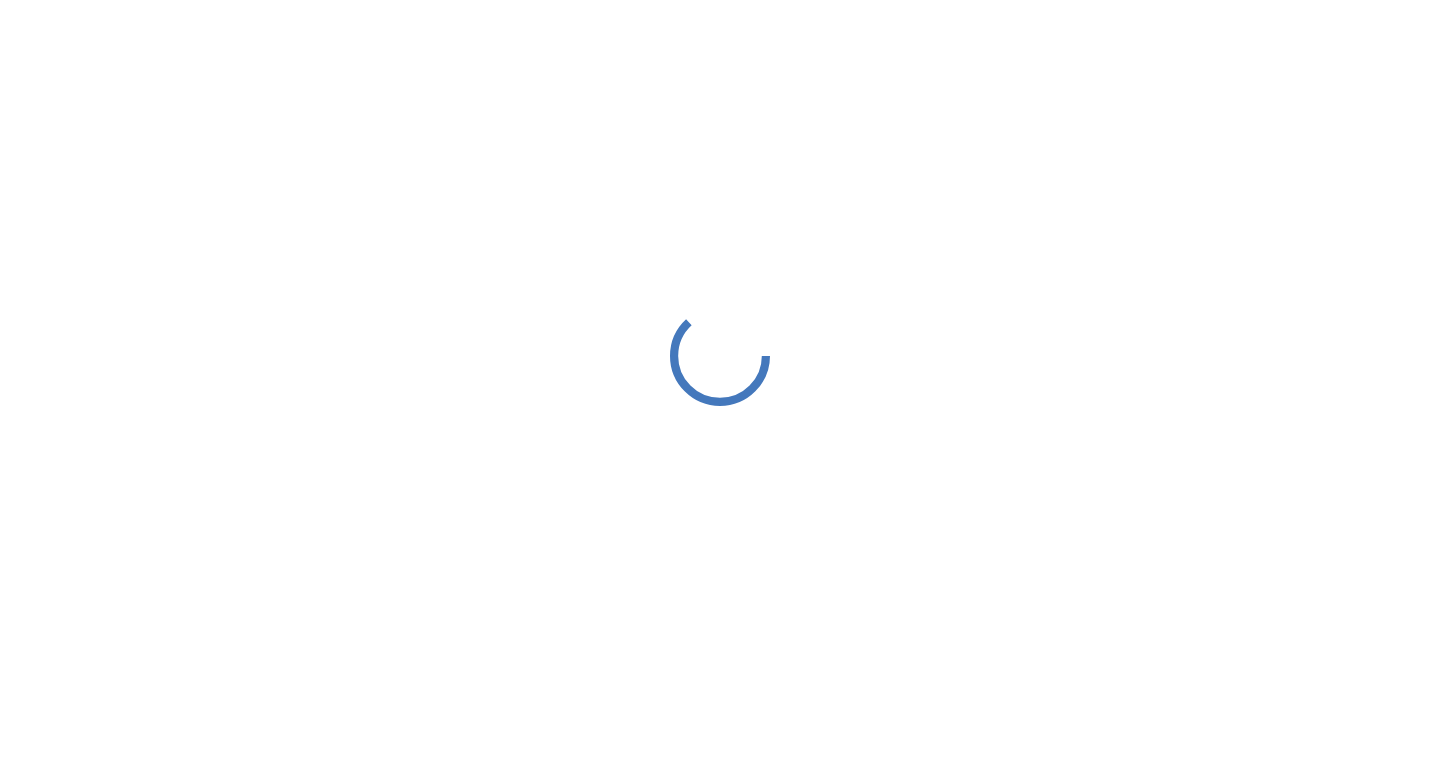 scroll, scrollTop: 0, scrollLeft: 0, axis: both 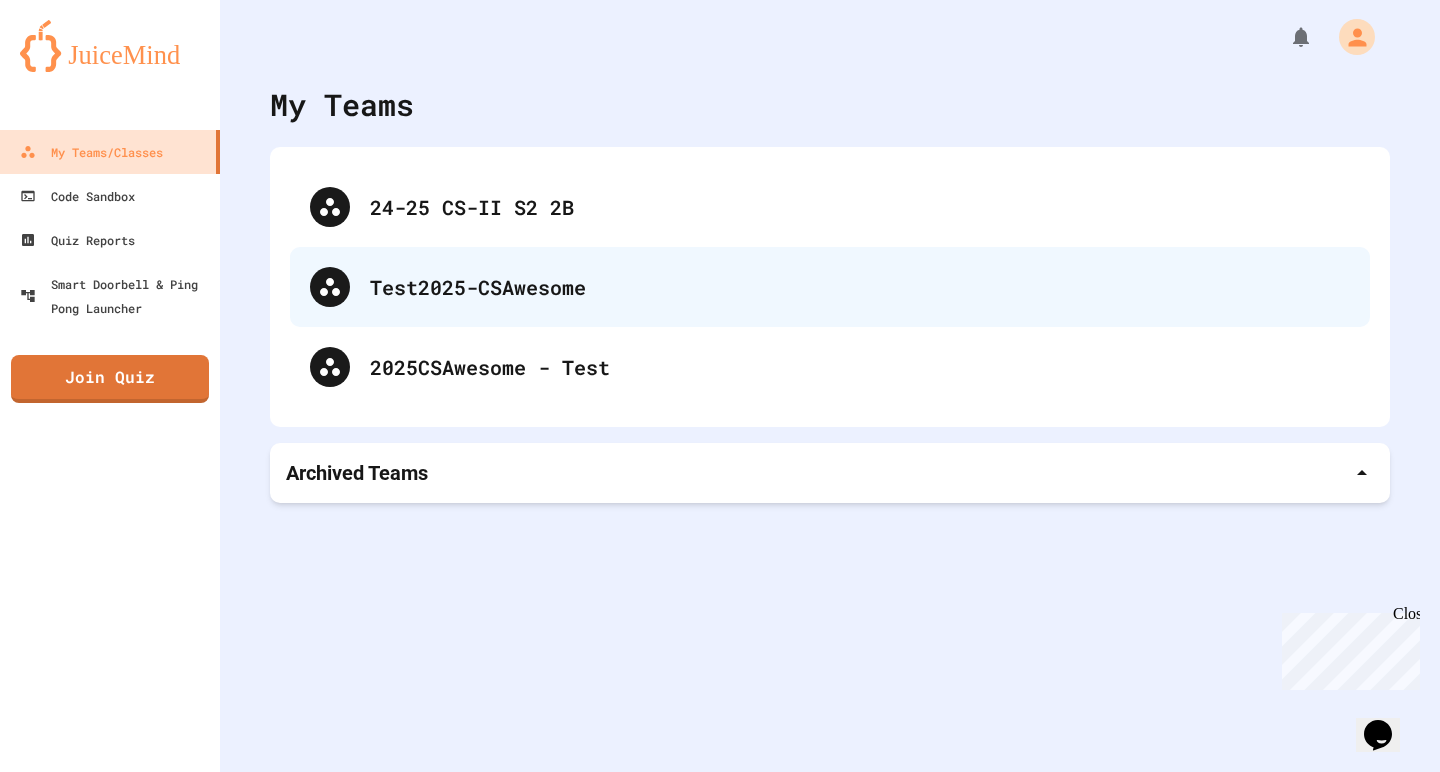 click on "Test2025-CSAwesome" at bounding box center (860, 287) 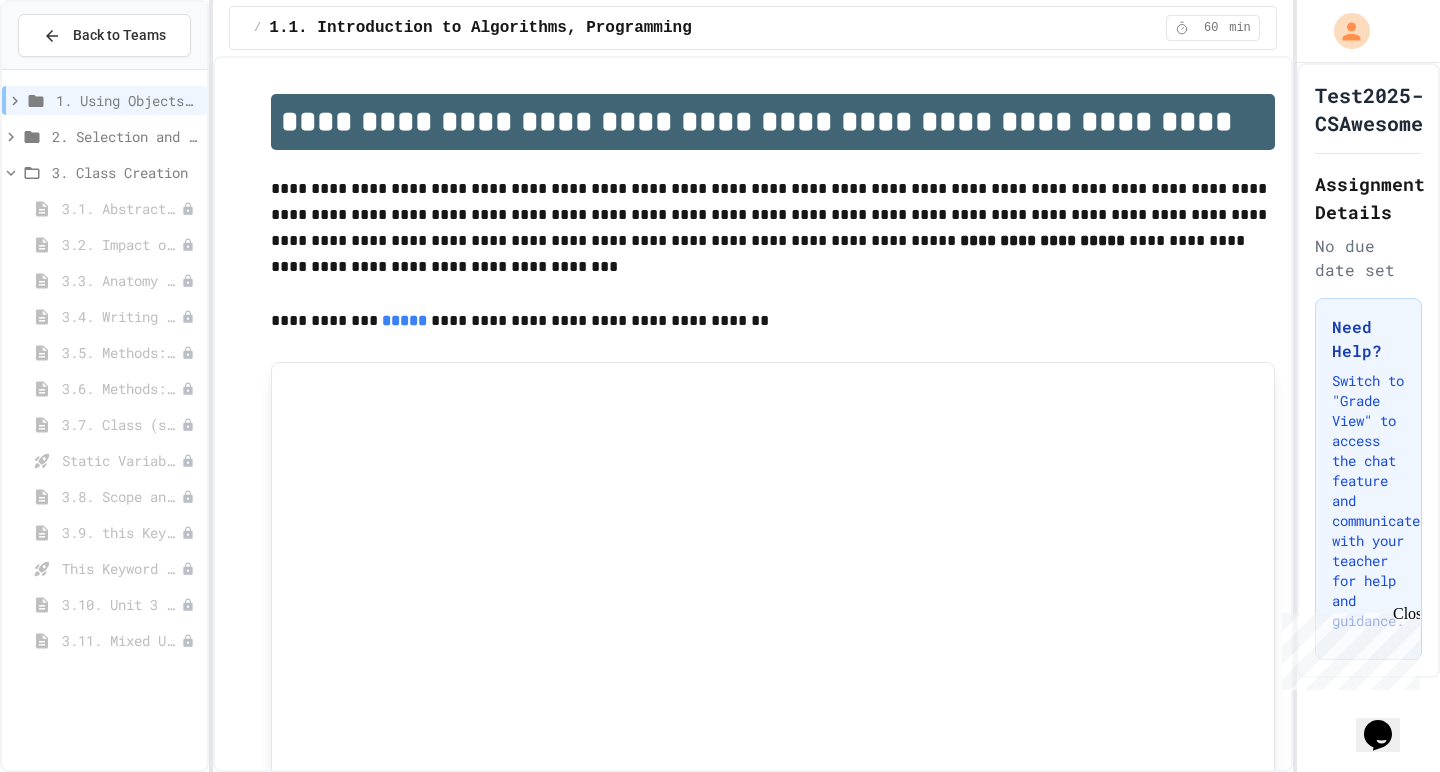 scroll, scrollTop: 56, scrollLeft: 0, axis: vertical 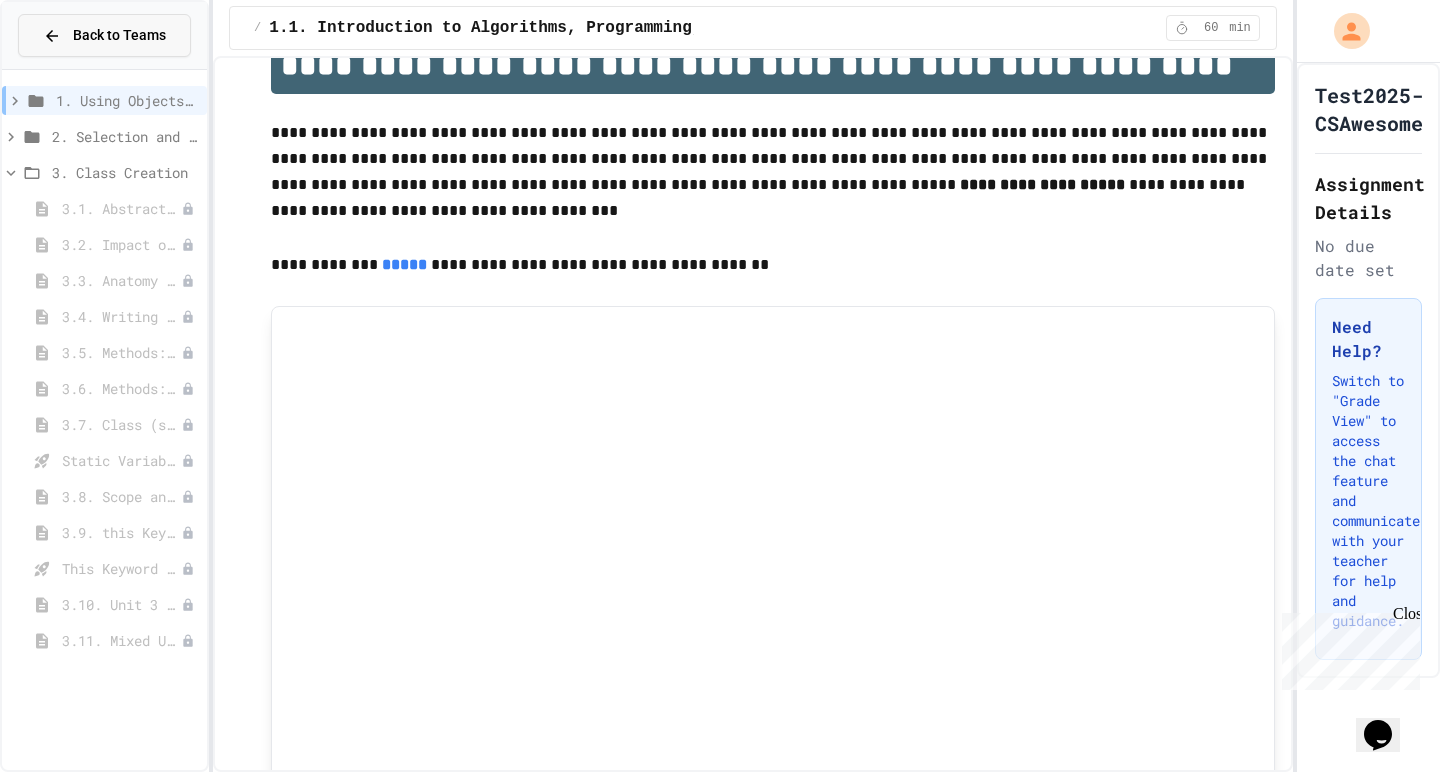 click on "Back to Teams" at bounding box center [119, 35] 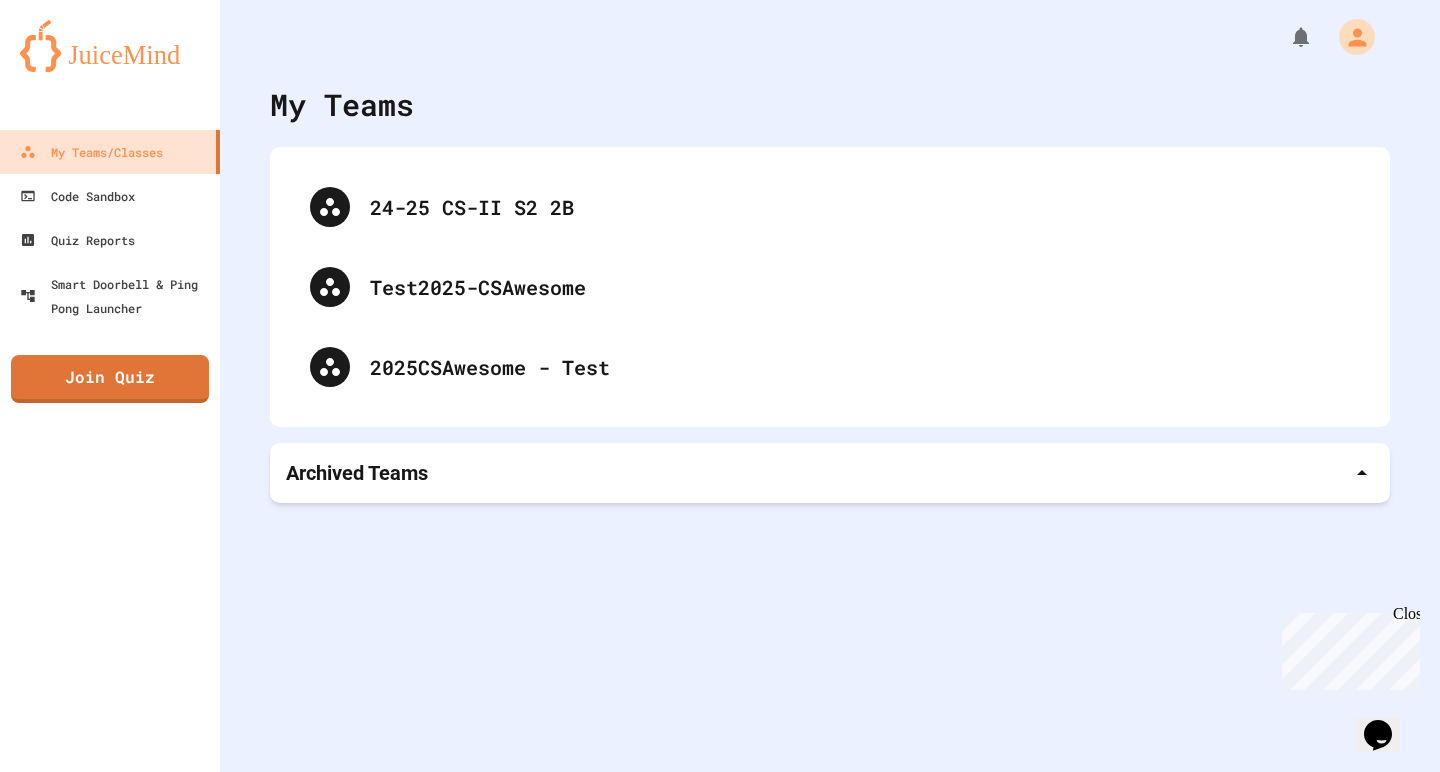 click on "My Teams 24-25 CS-II S2 2B Test2025-CSAwesome 2025CSAwesome - Test Archived Teams" at bounding box center (830, 386) 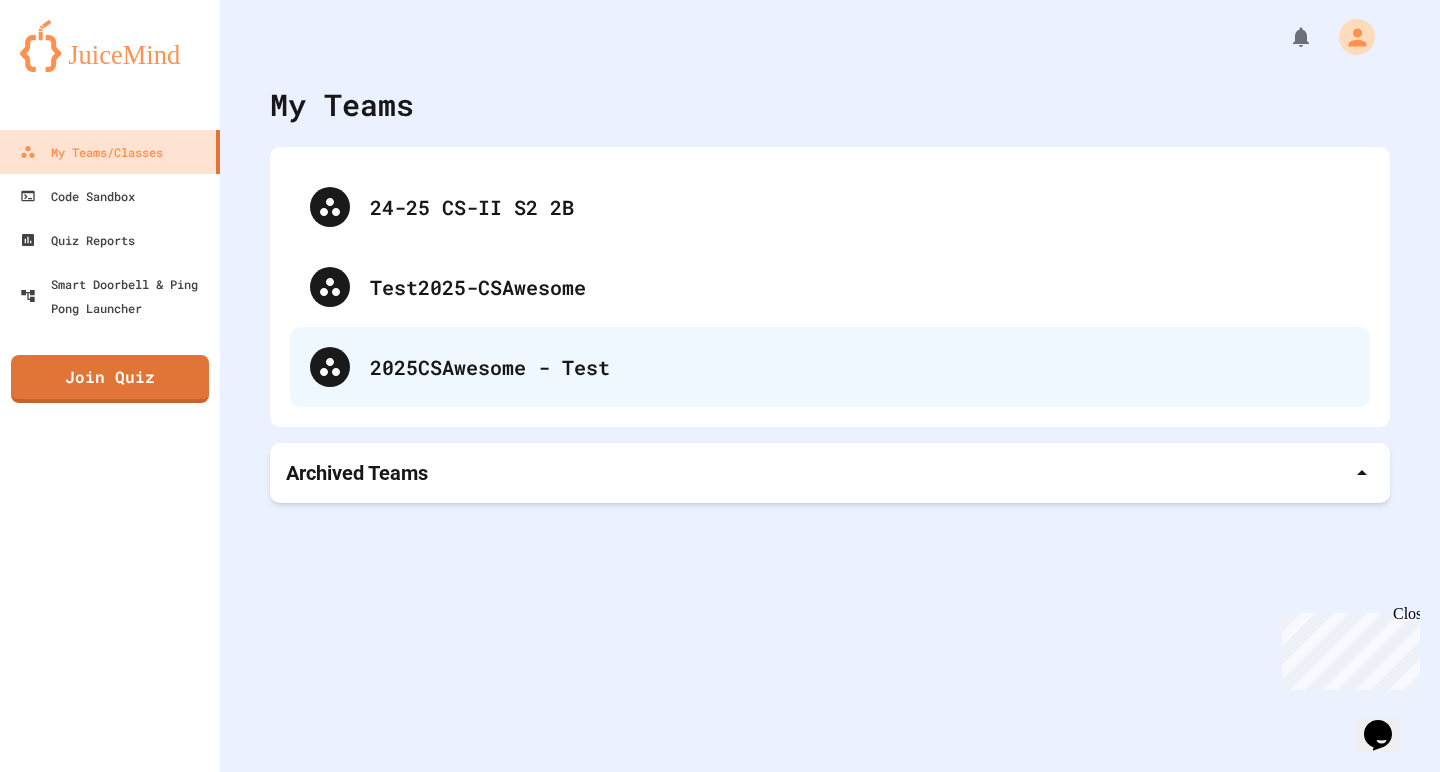 click on "2025CSAwesome - Test" at bounding box center [860, 367] 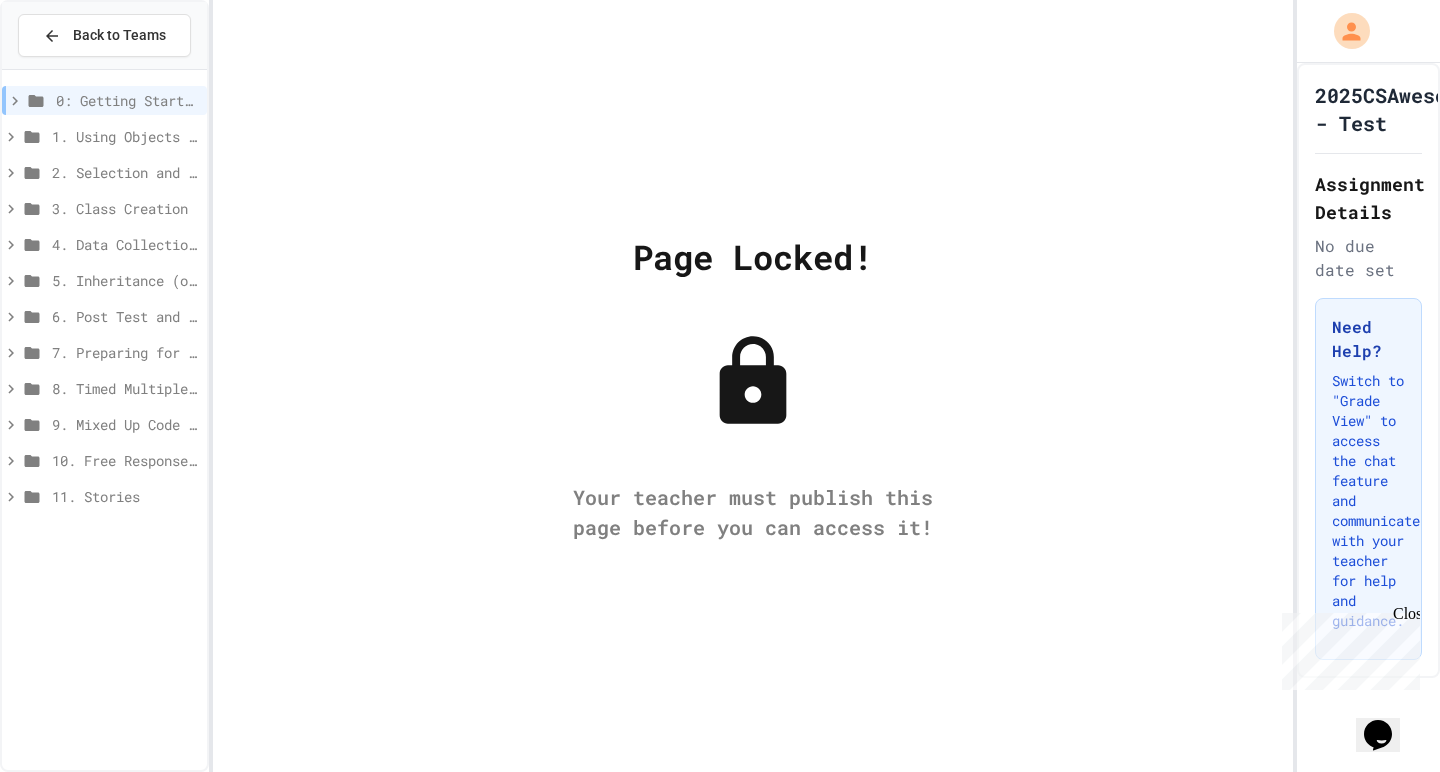 click on "Your teacher must publish this page before you can access it!" at bounding box center [753, 512] 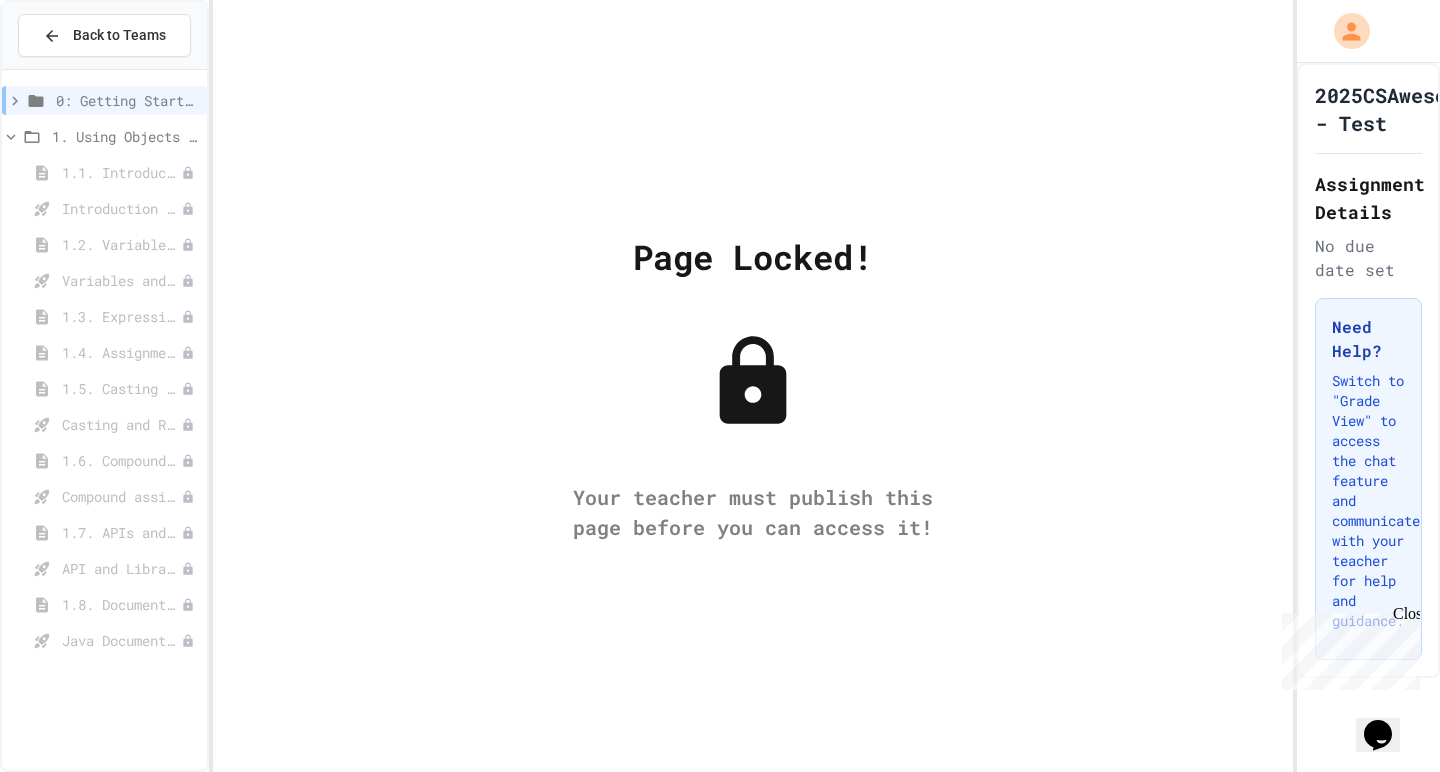 click on "1. Using Objects and Methods" at bounding box center [125, 136] 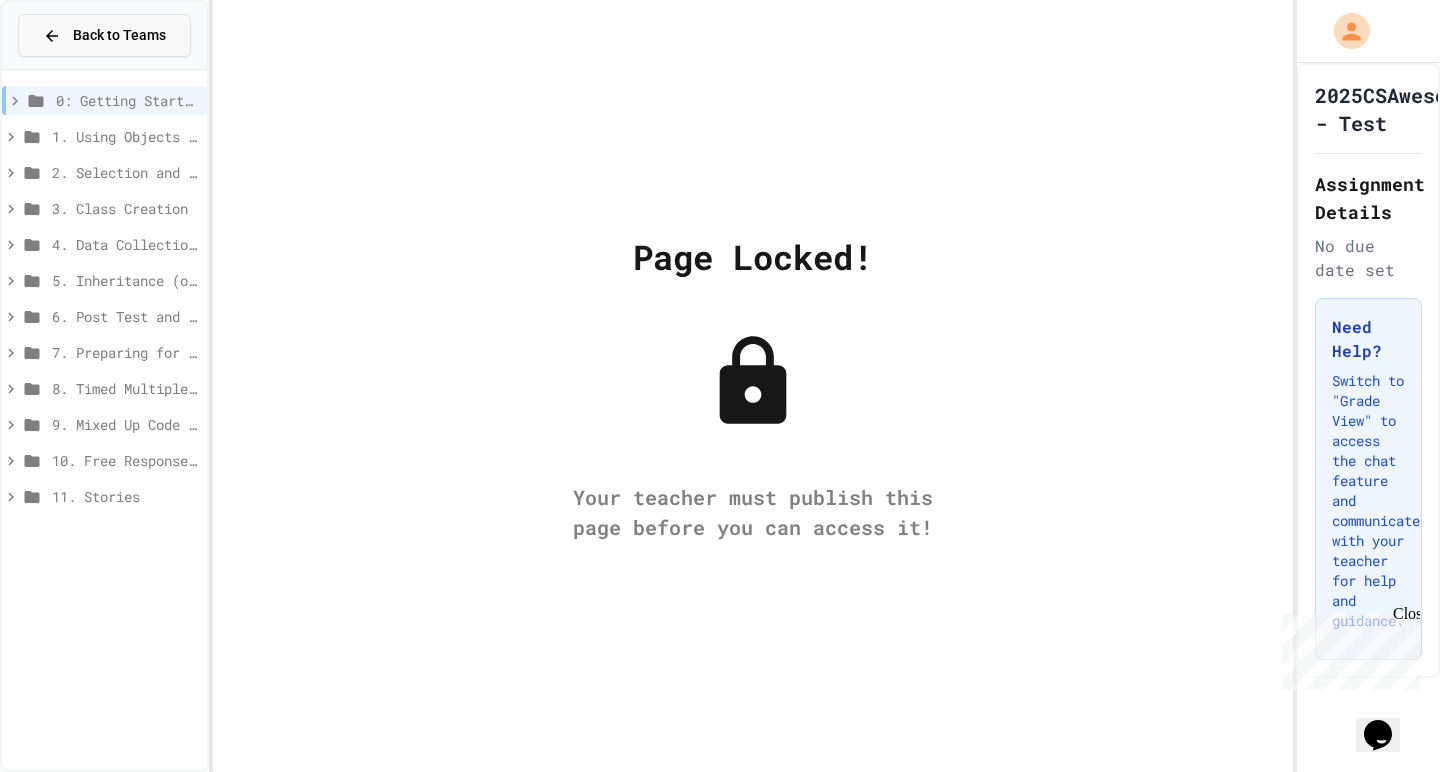 click on "Back to Teams" at bounding box center (119, 35) 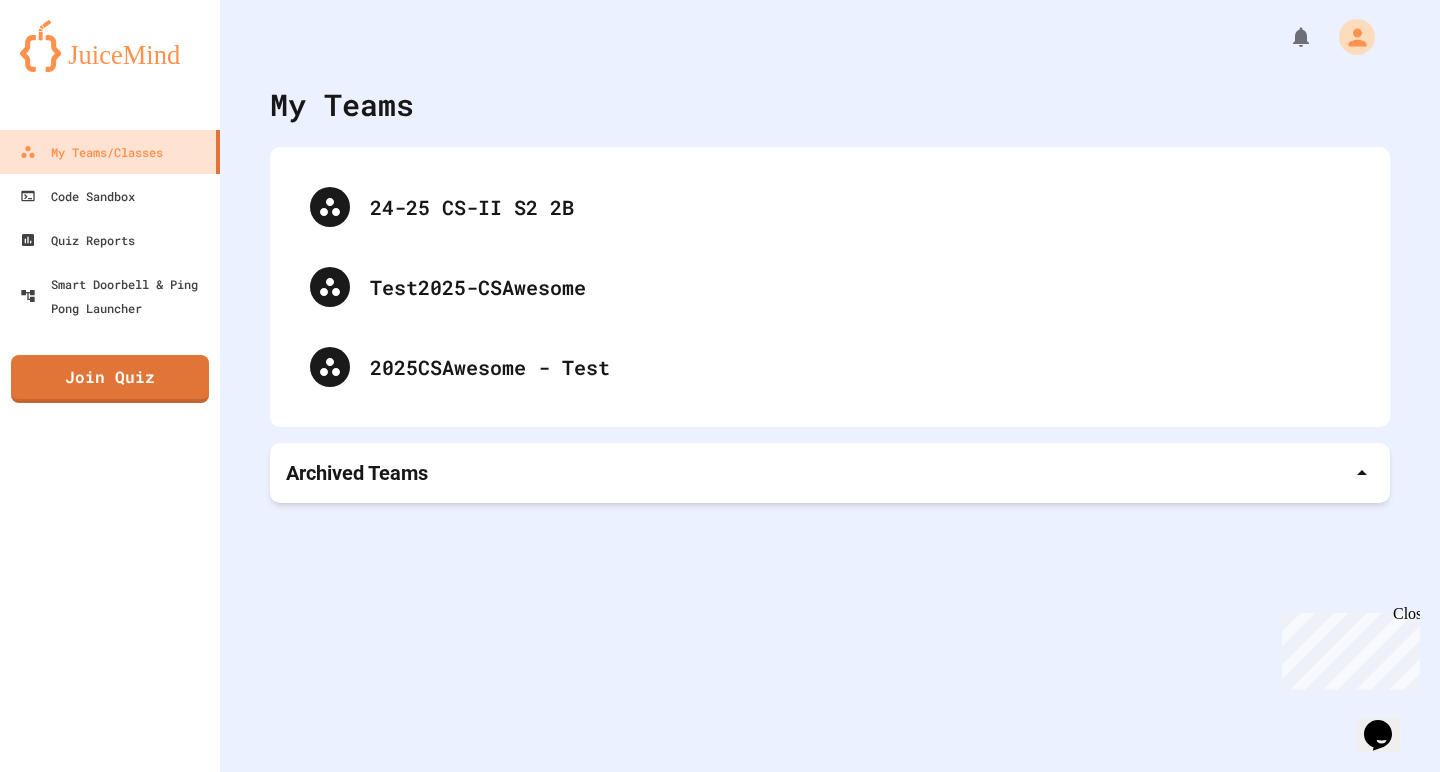 click on "My Teams 24-25 CS-II S2 2B Test2025-CSAwesome 2025CSAwesome - Test Archived Teams" at bounding box center (830, 386) 